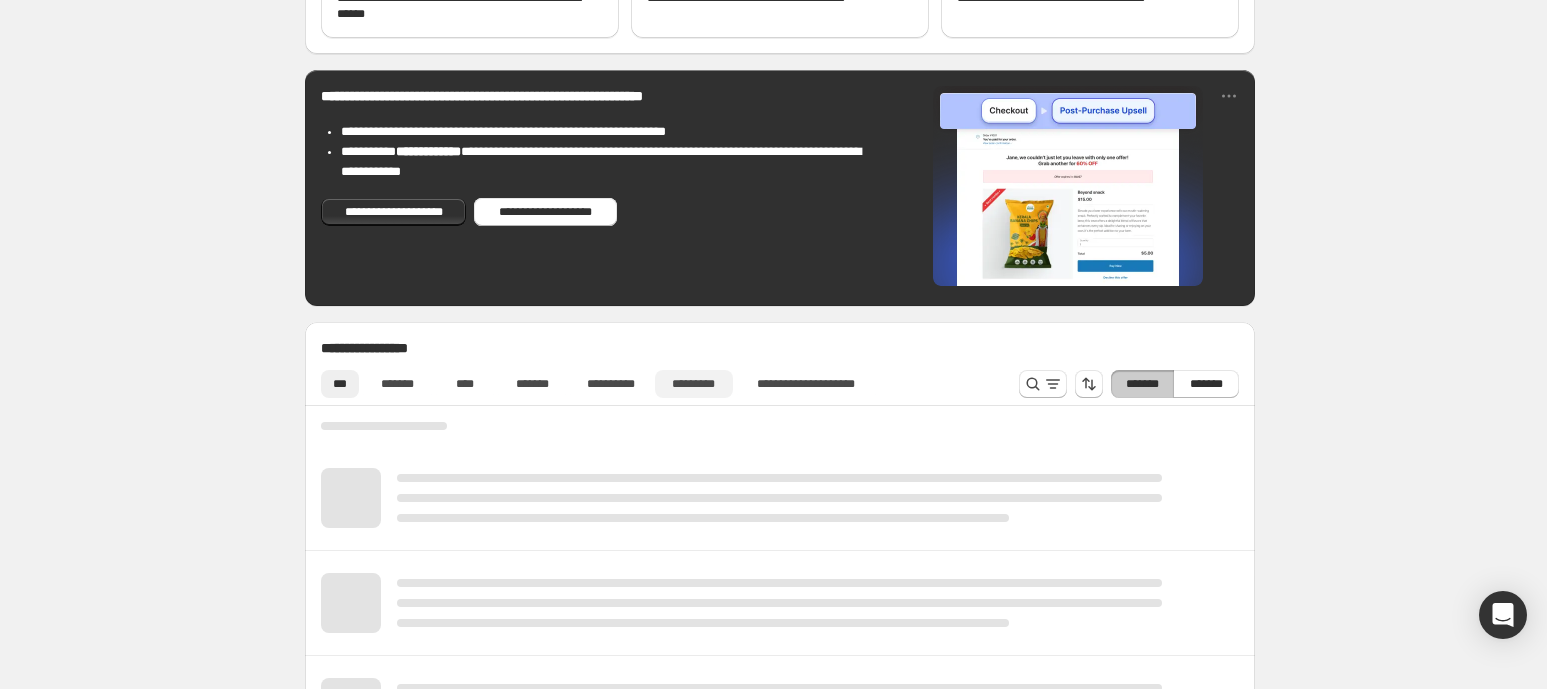 scroll, scrollTop: 500, scrollLeft: 0, axis: vertical 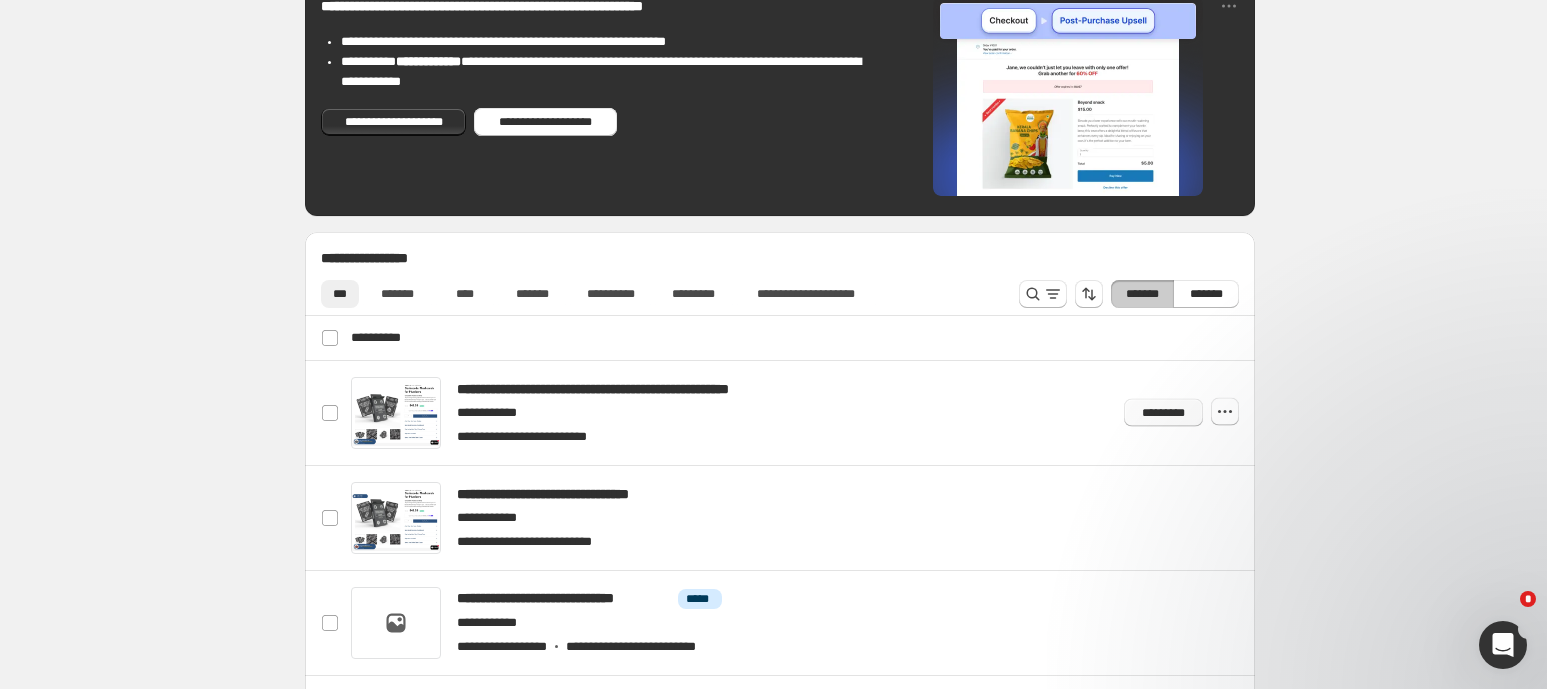 click on "*********" at bounding box center [1163, 413] 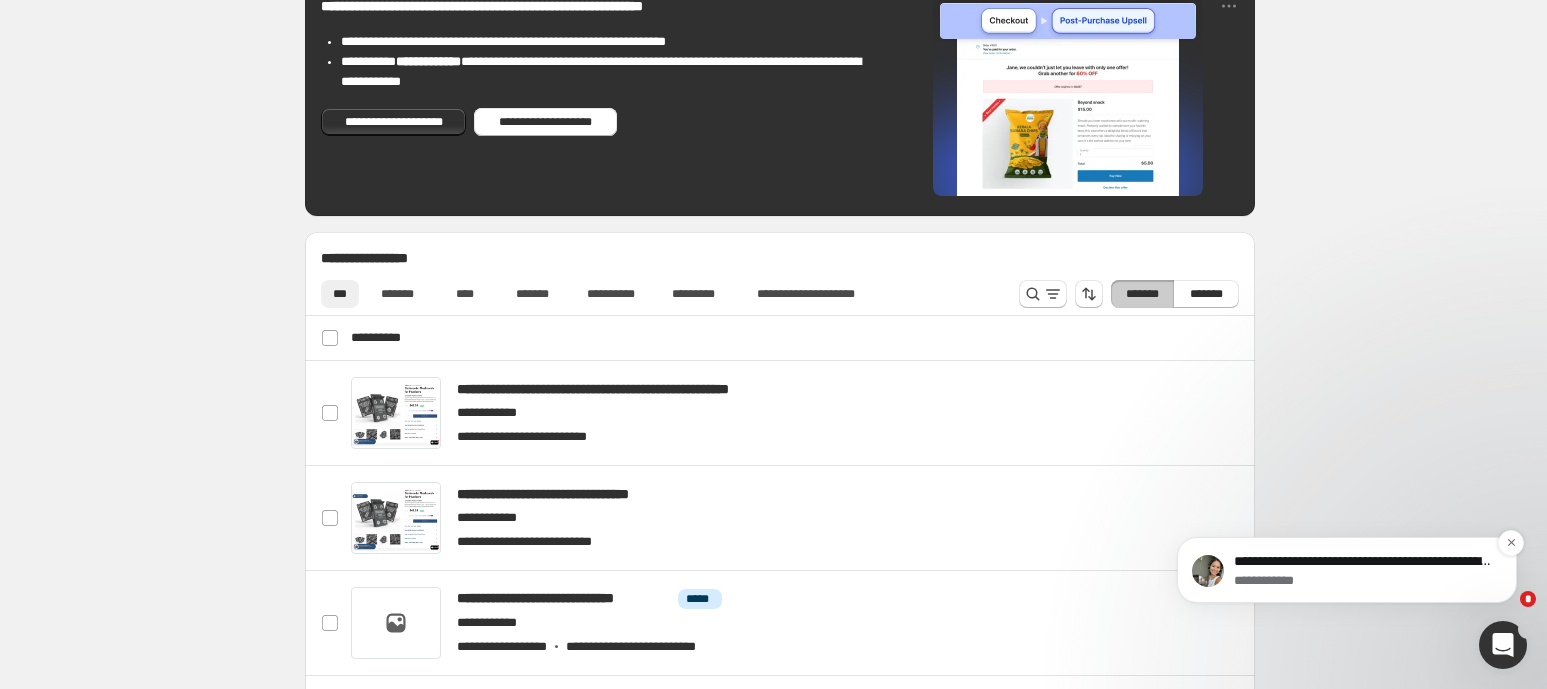click on "**********" at bounding box center [1347, 570] 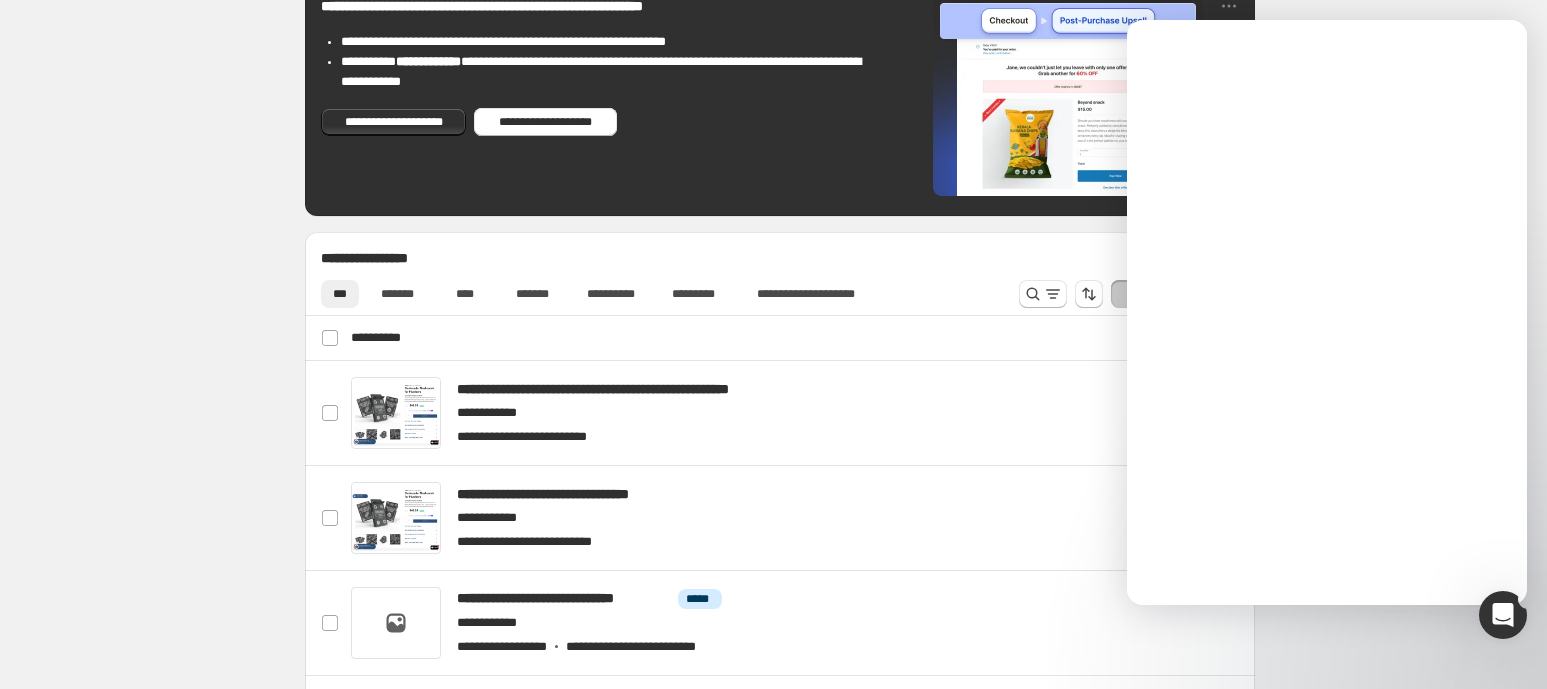 scroll, scrollTop: 0, scrollLeft: 0, axis: both 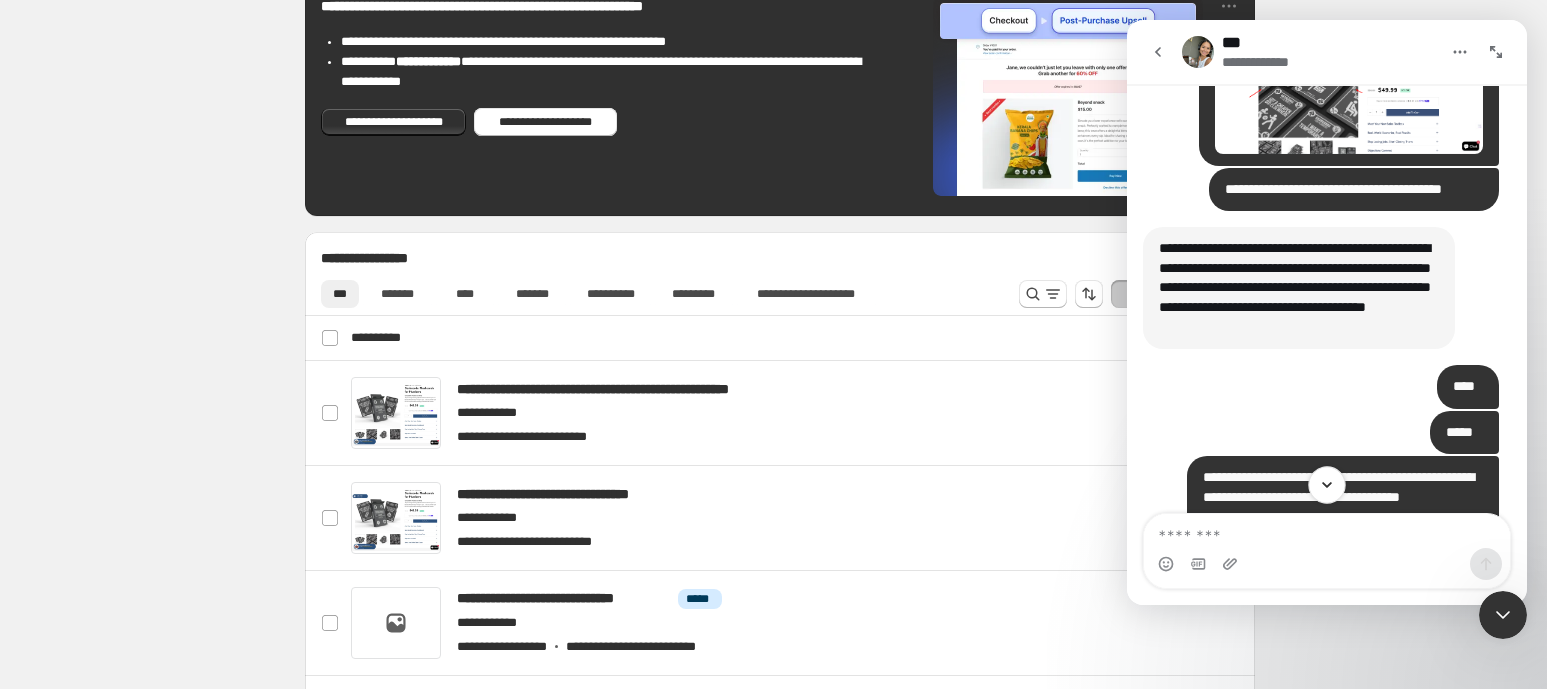 click 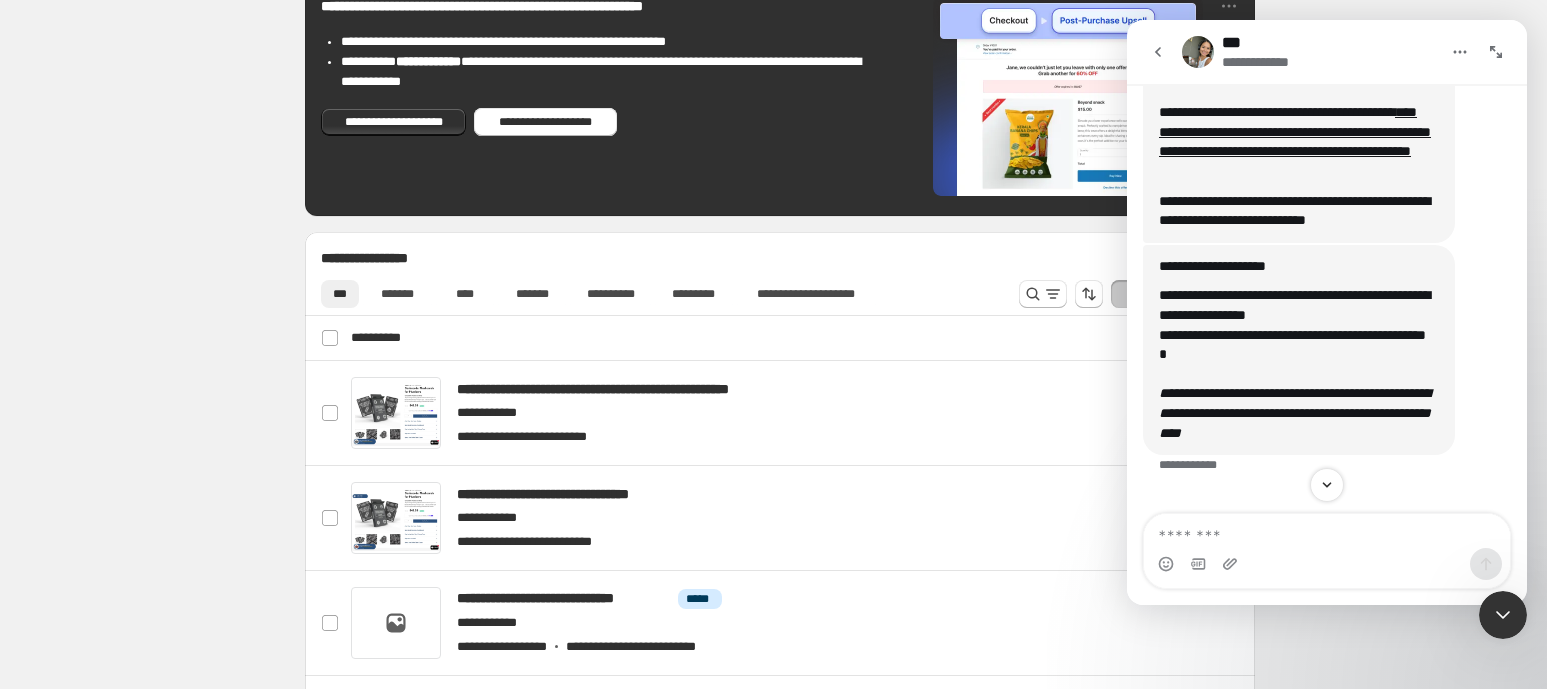 scroll, scrollTop: 3779, scrollLeft: 0, axis: vertical 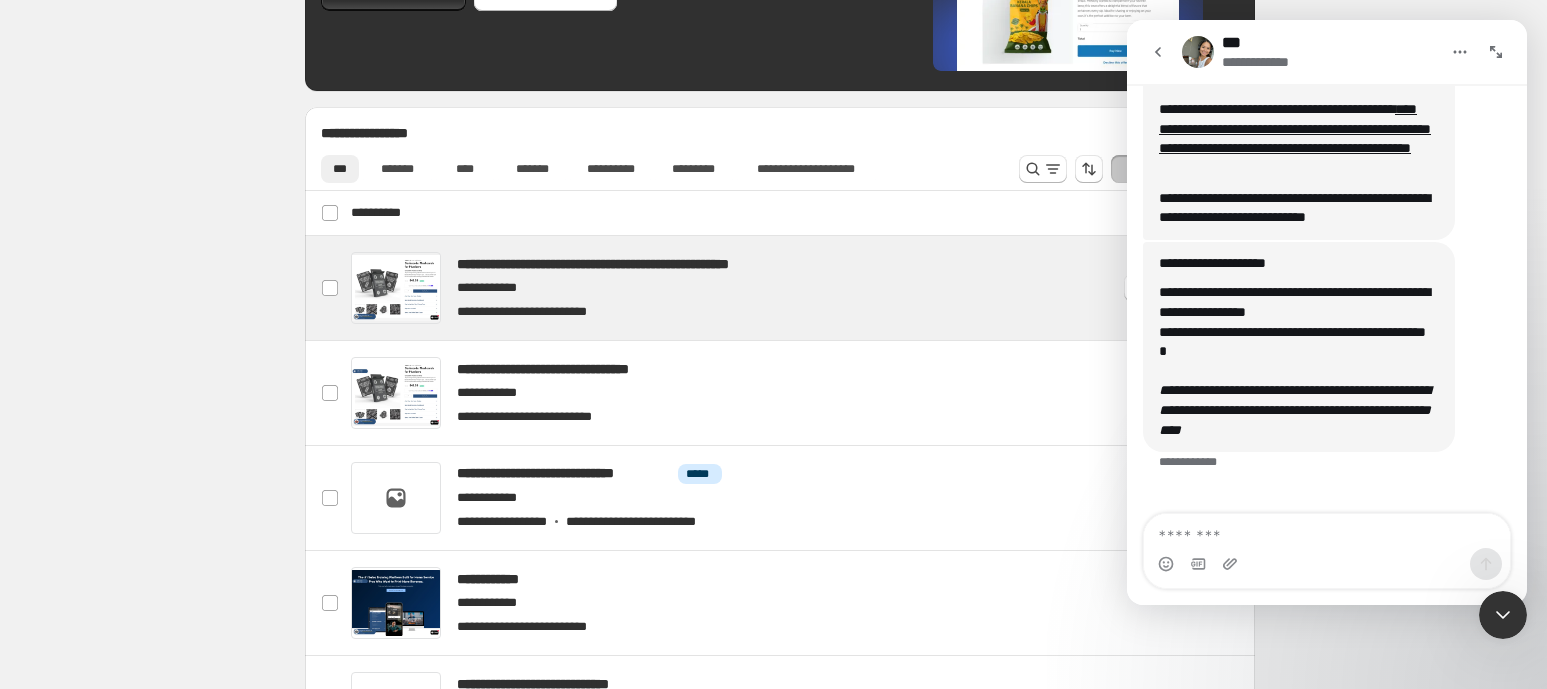 click at bounding box center (804, 288) 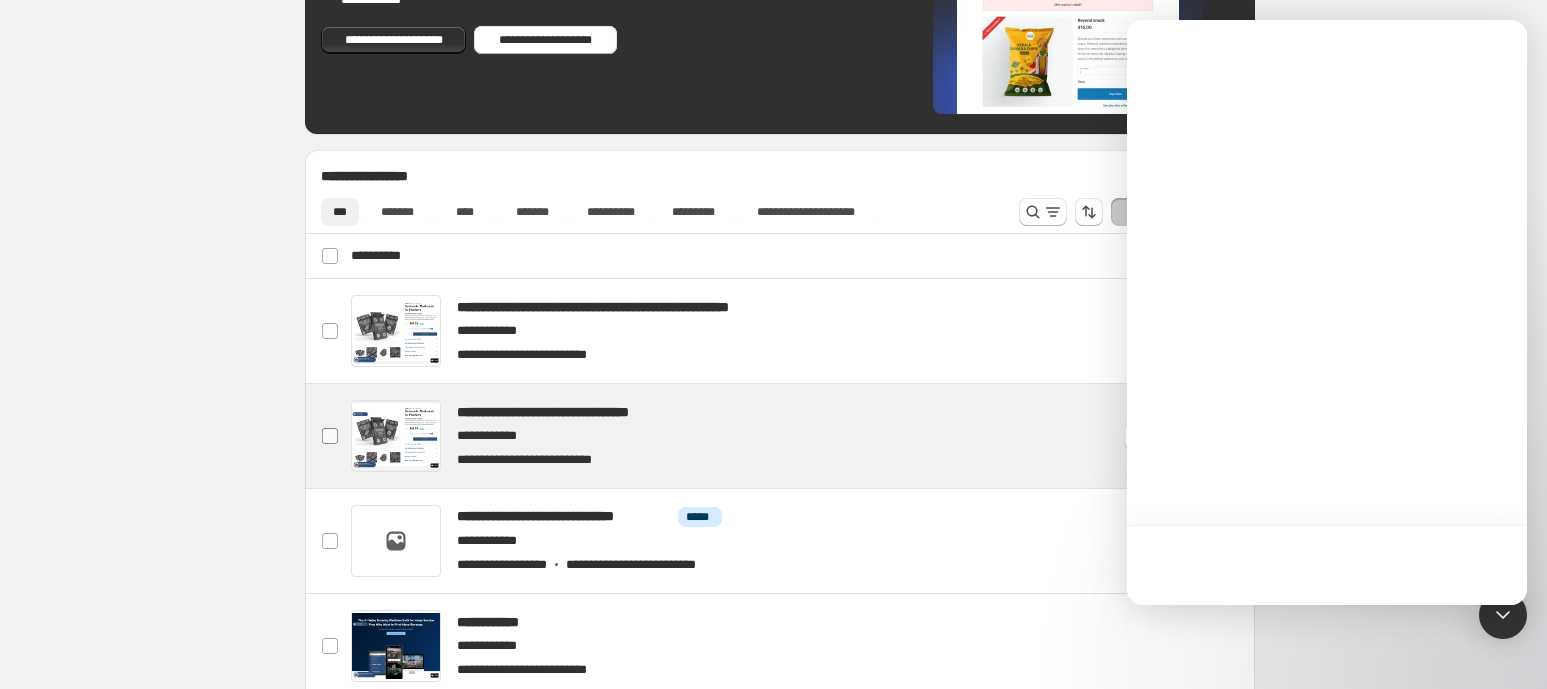 scroll, scrollTop: 625, scrollLeft: 0, axis: vertical 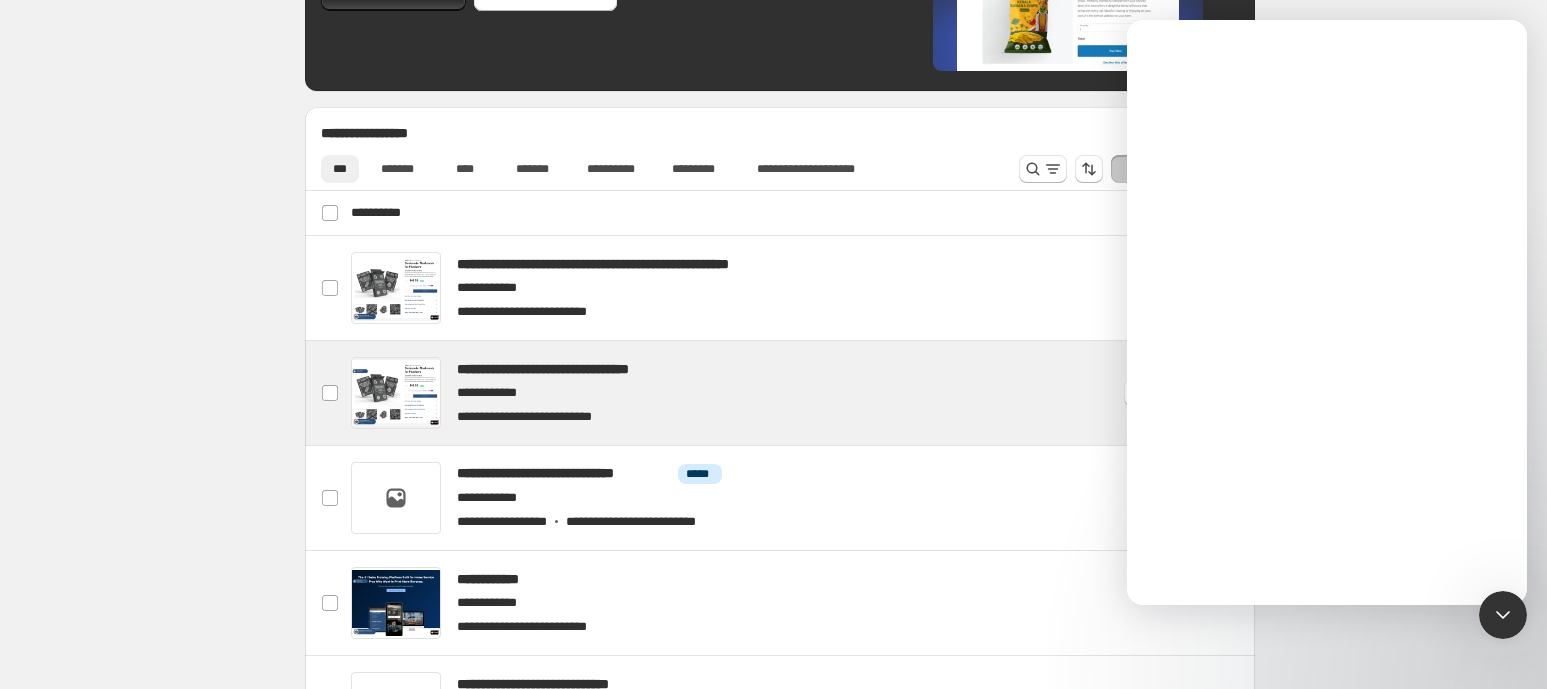 click at bounding box center (804, 393) 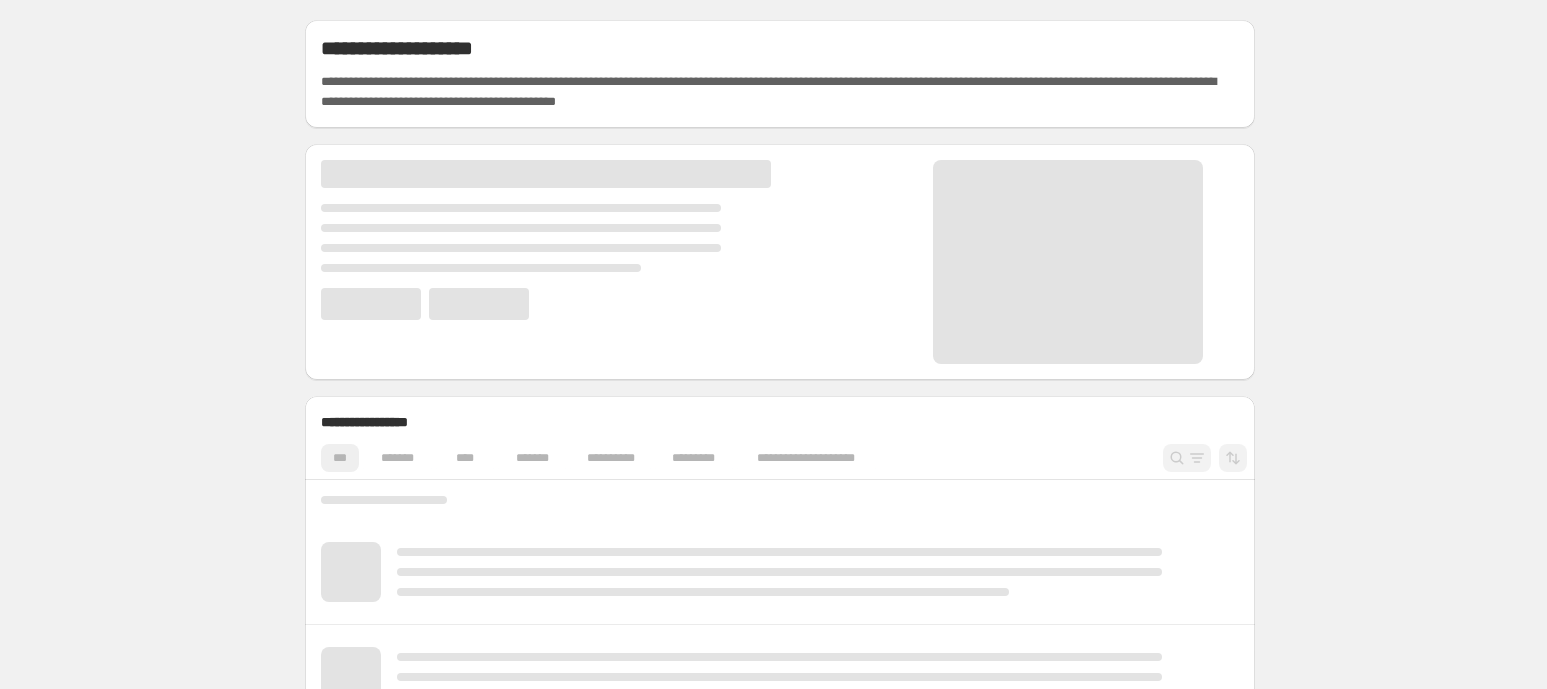 scroll, scrollTop: 0, scrollLeft: 0, axis: both 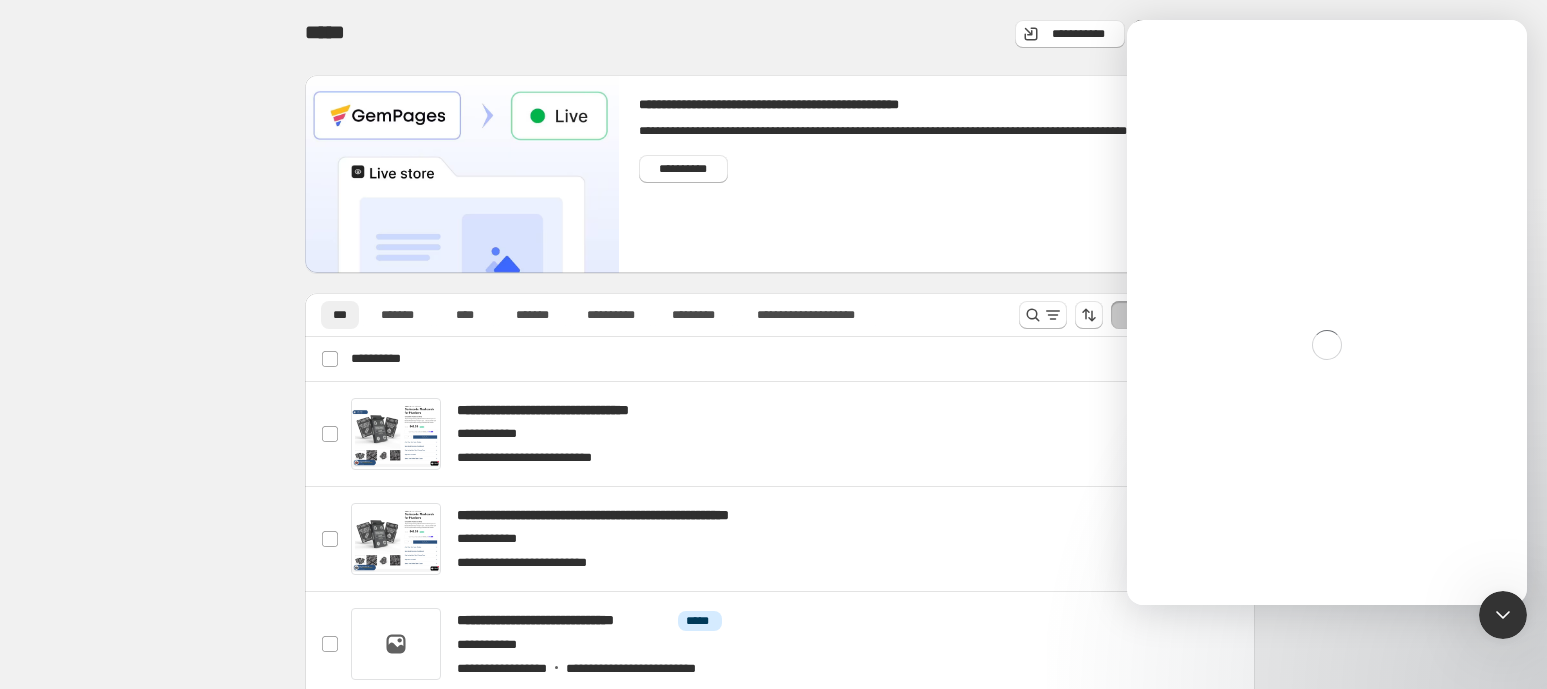click 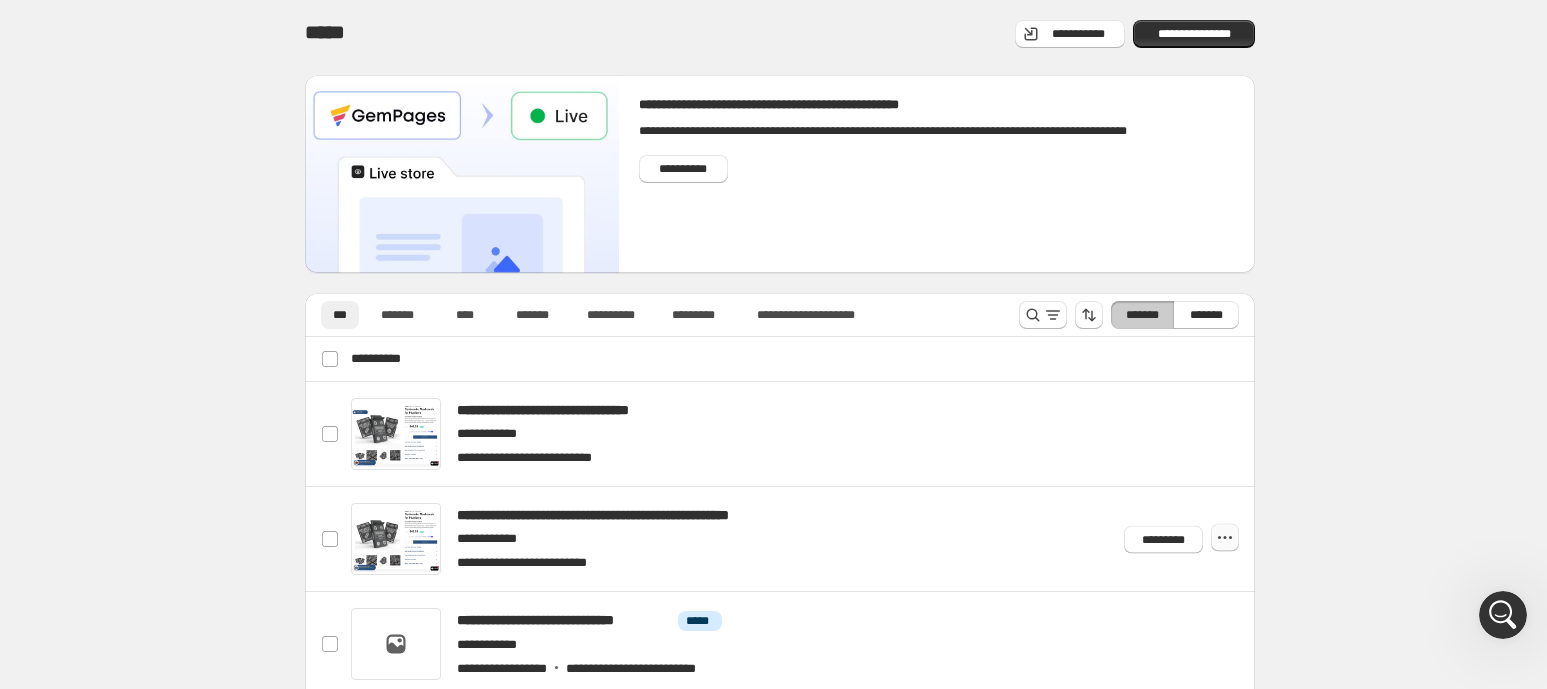 click 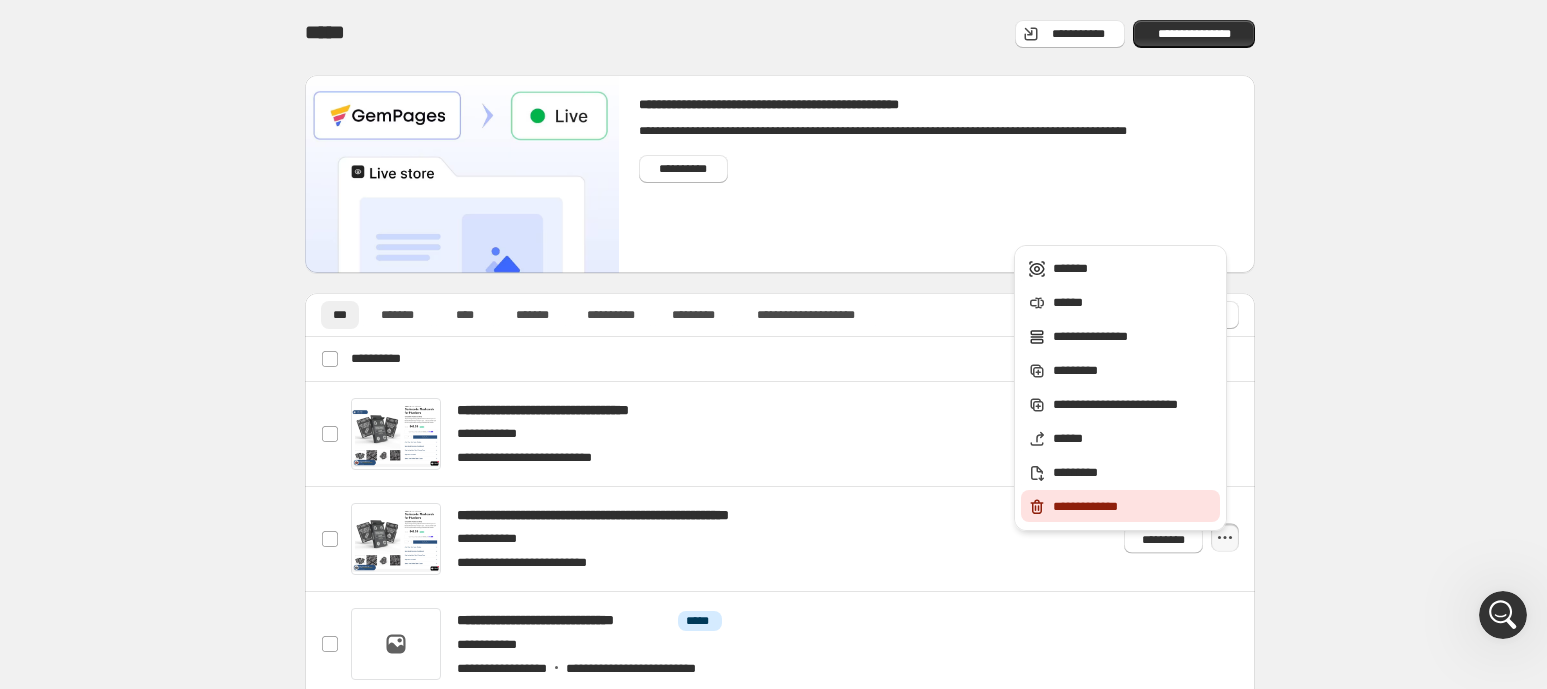 click on "**********" at bounding box center [1133, 507] 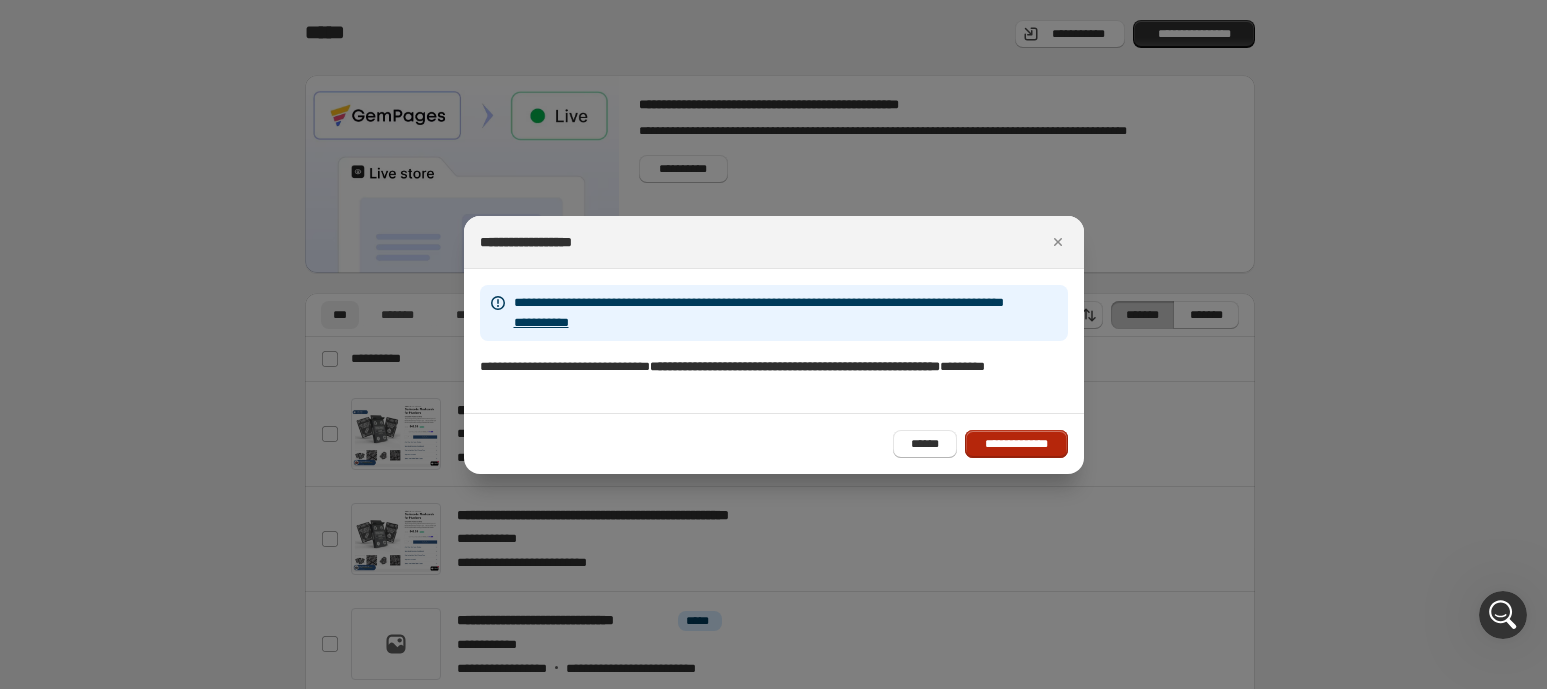 click on "**********" at bounding box center (1016, 444) 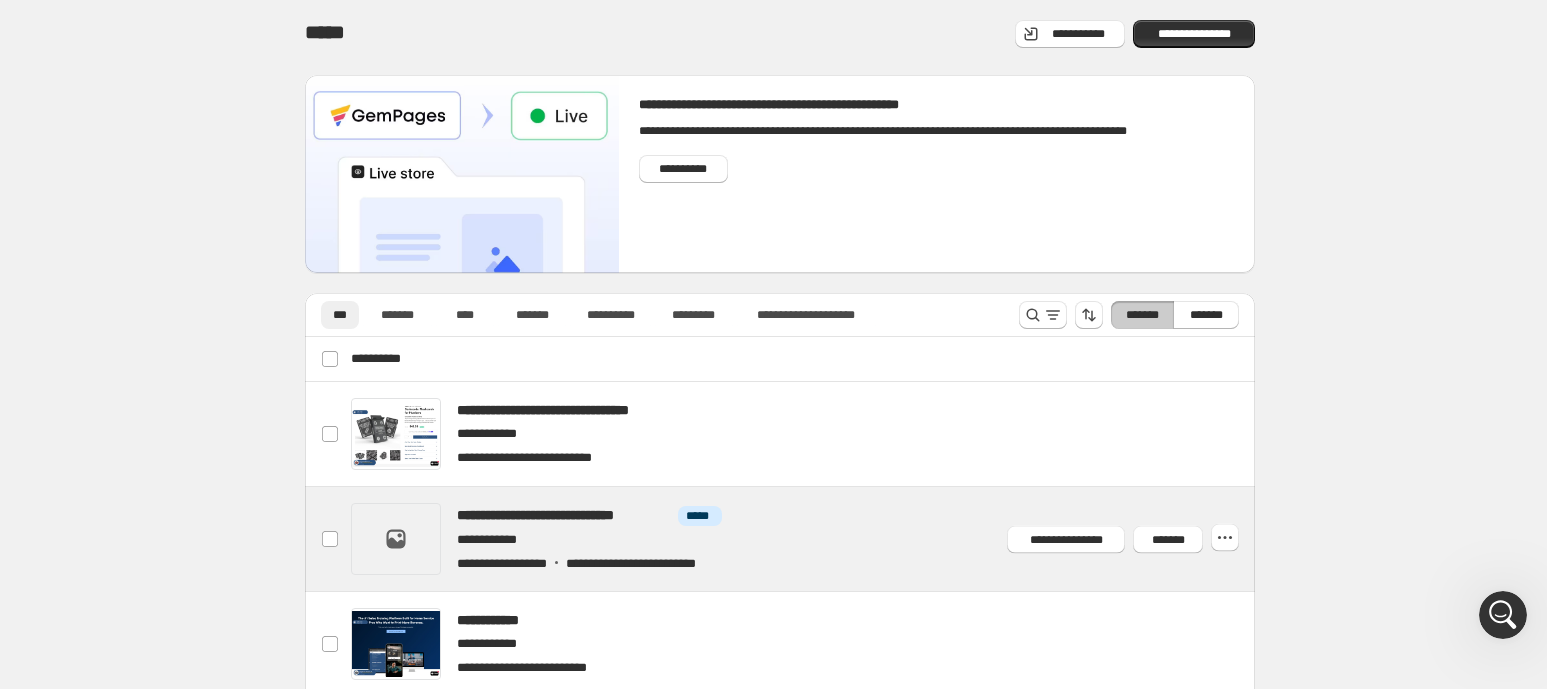 click at bounding box center (804, 539) 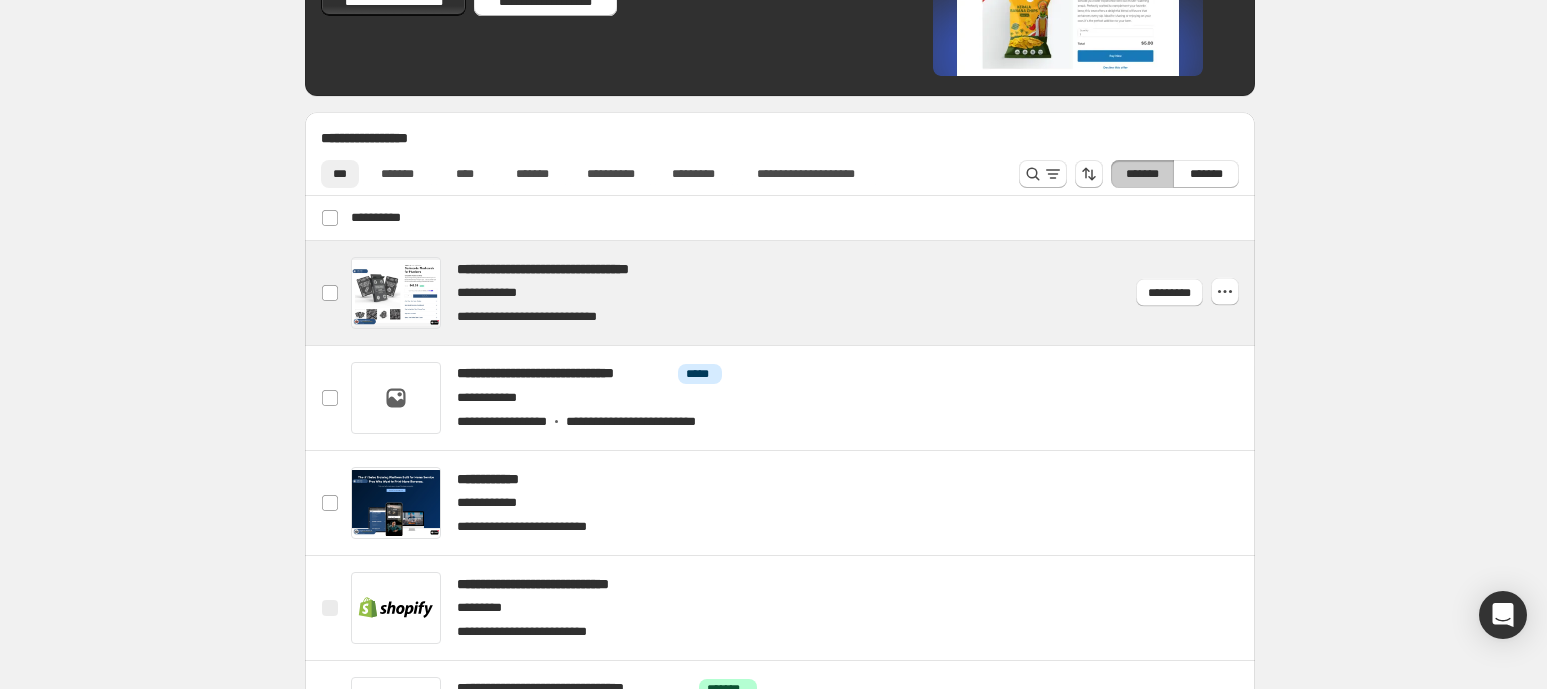 scroll, scrollTop: 625, scrollLeft: 0, axis: vertical 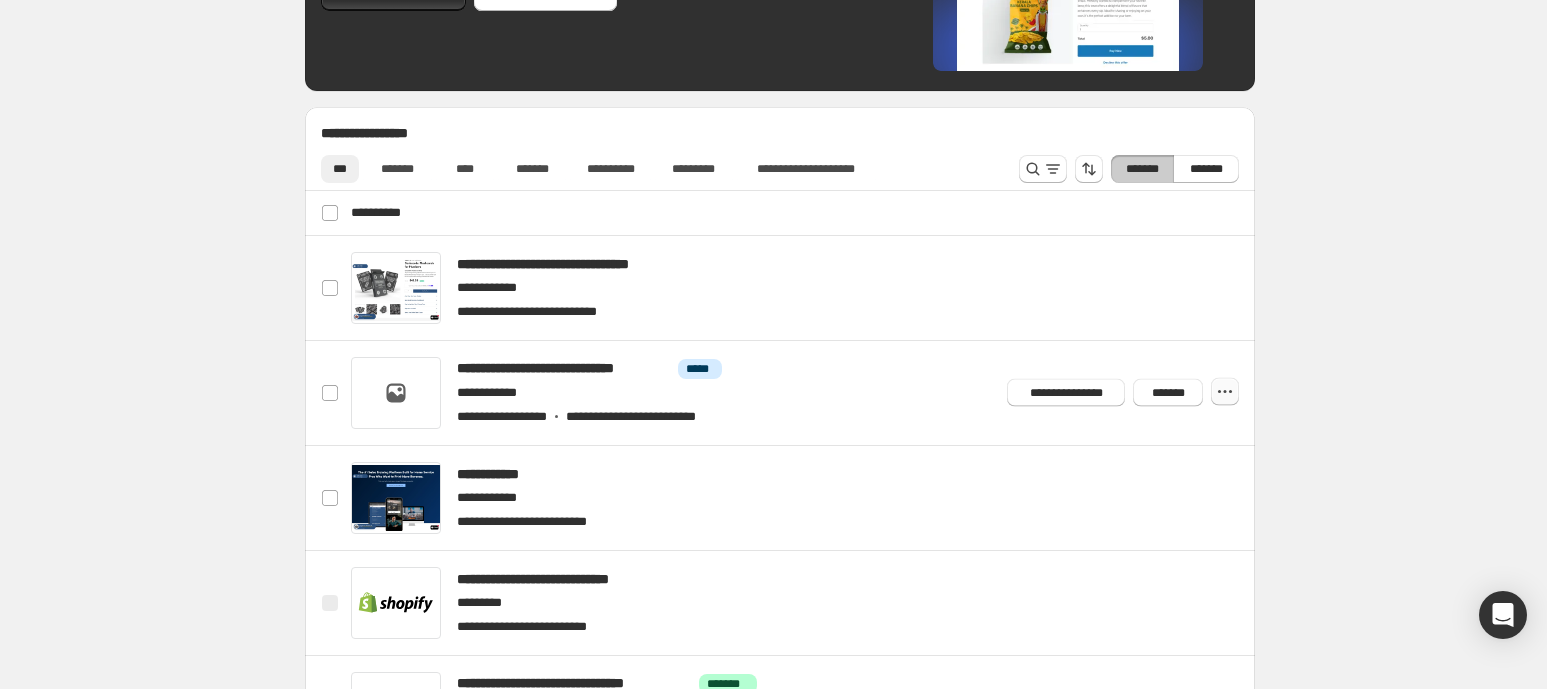 click 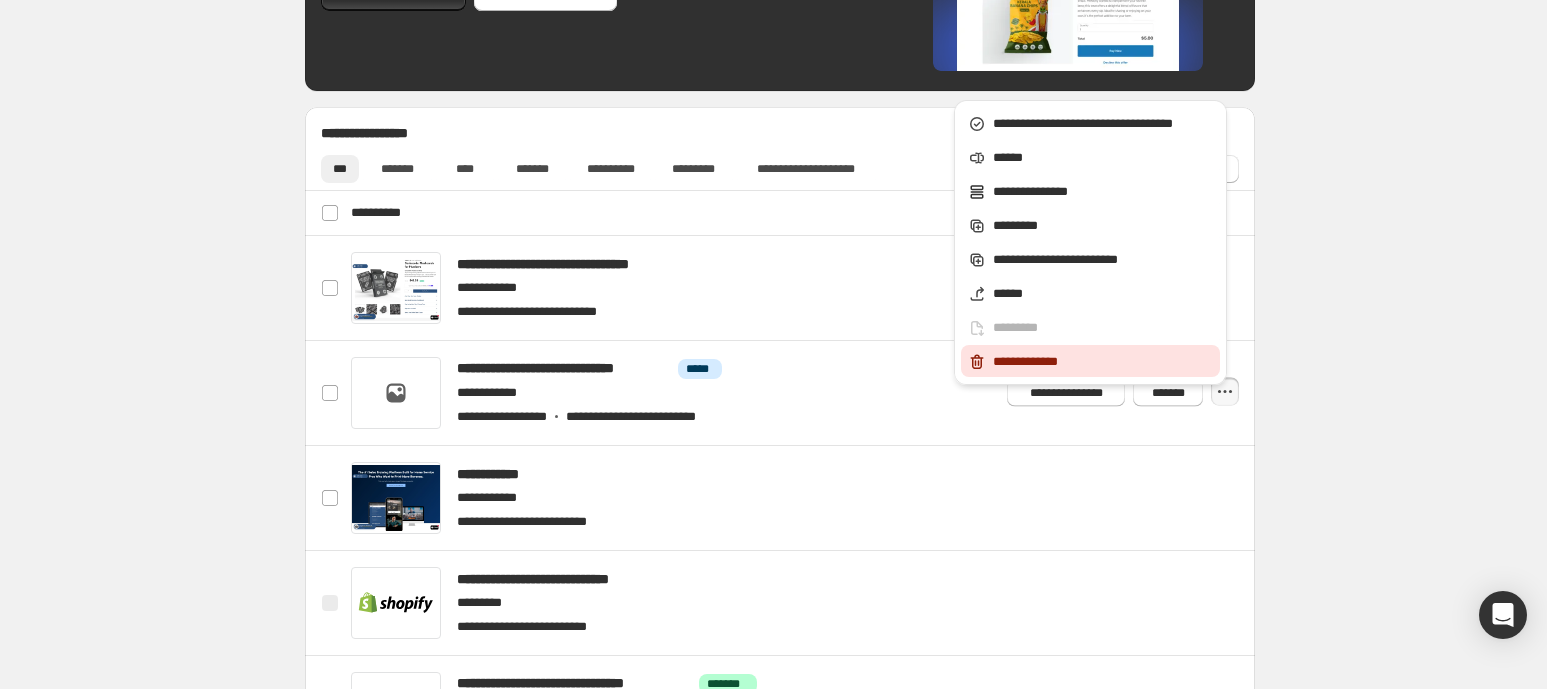 click on "**********" at bounding box center (1103, 362) 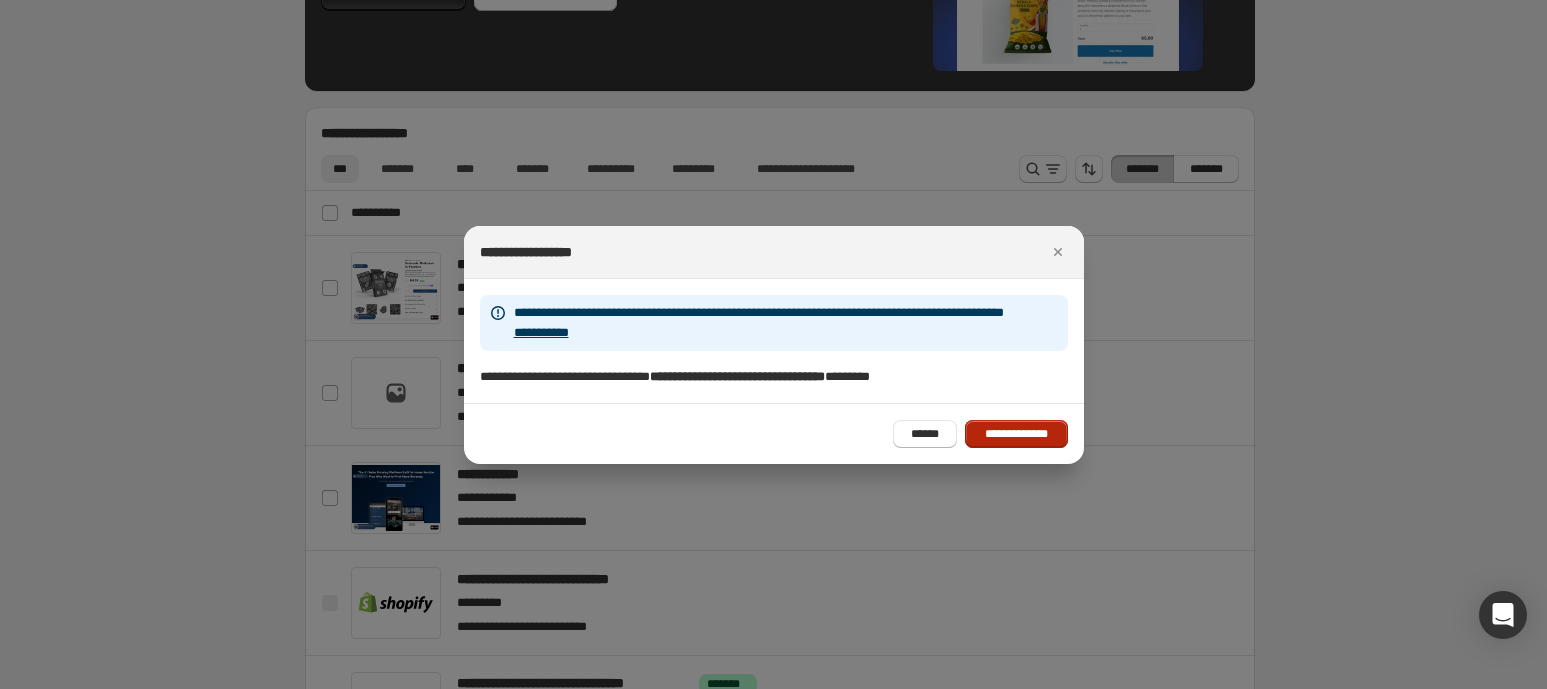 click on "**********" at bounding box center [1016, 434] 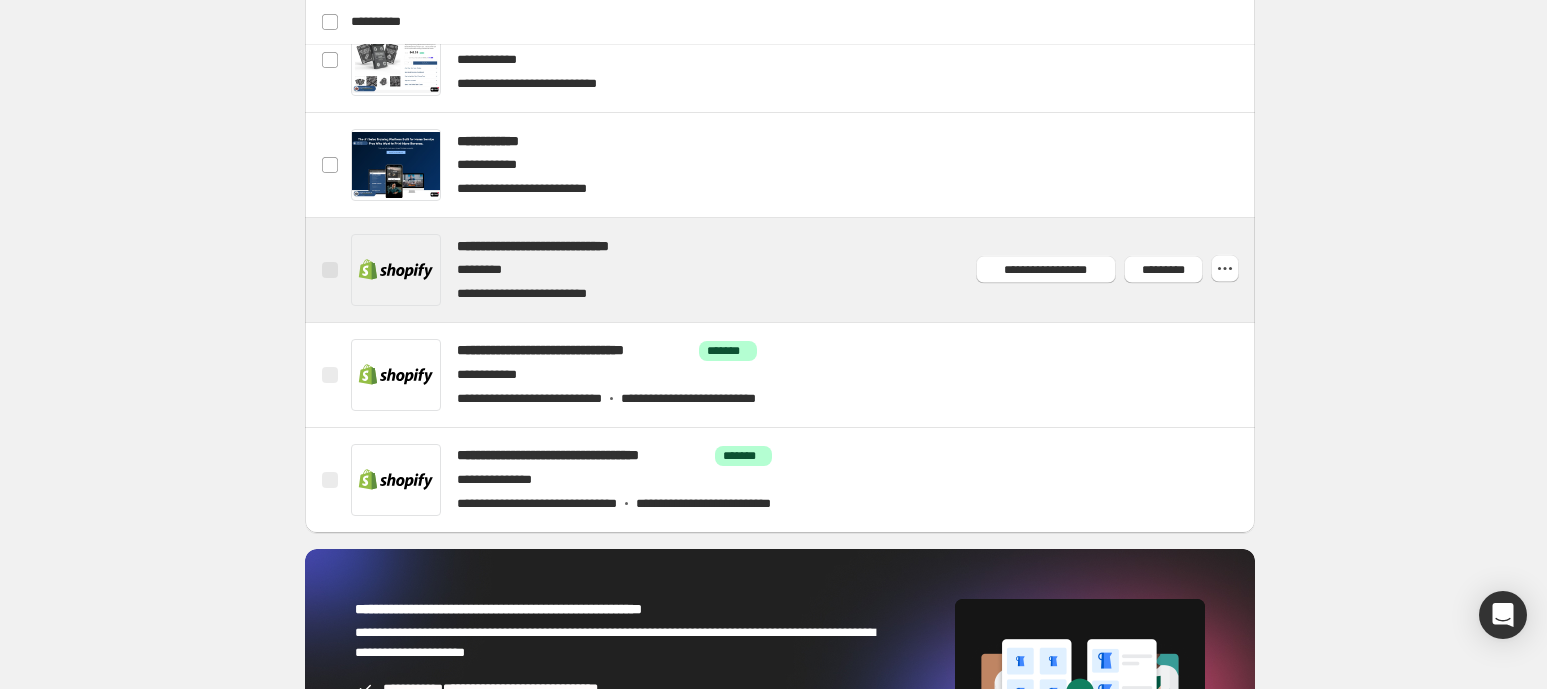 scroll, scrollTop: 625, scrollLeft: 0, axis: vertical 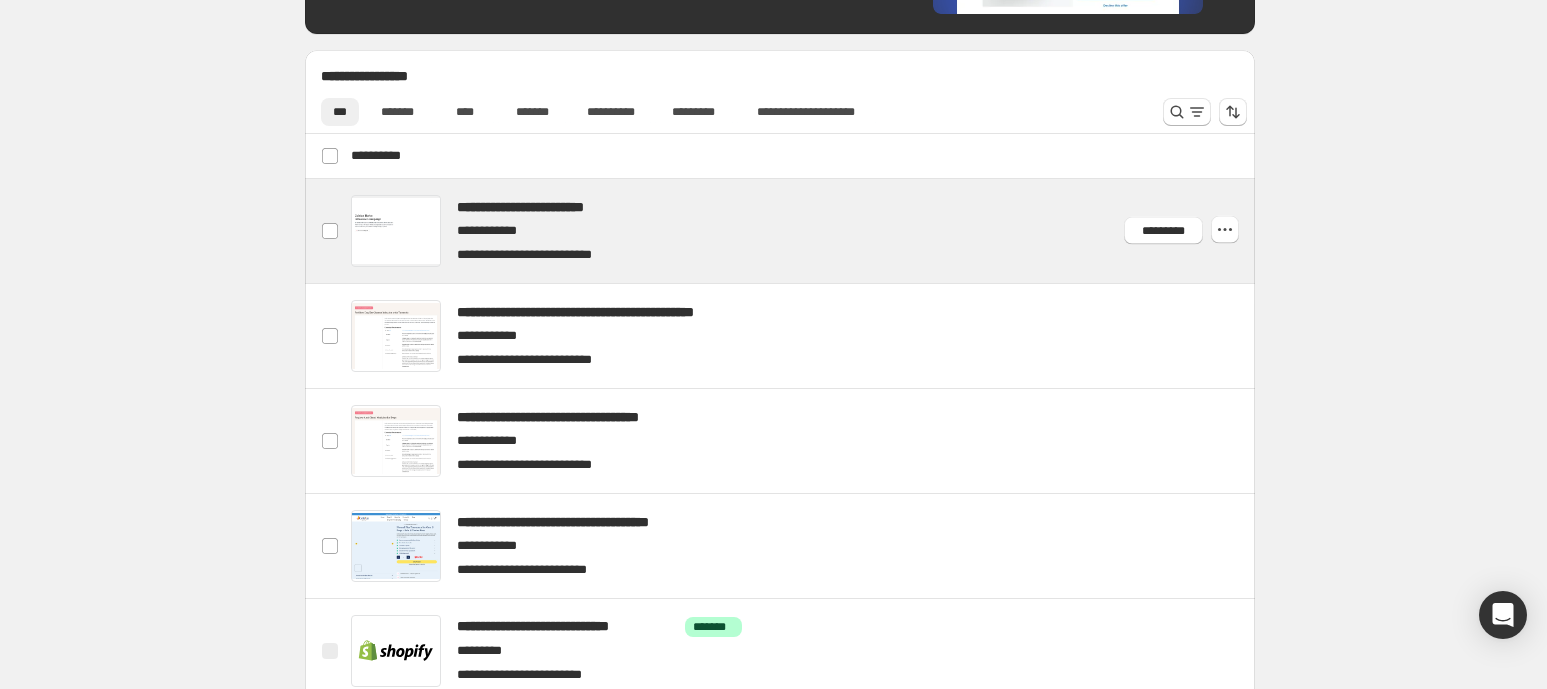click at bounding box center [804, 231] 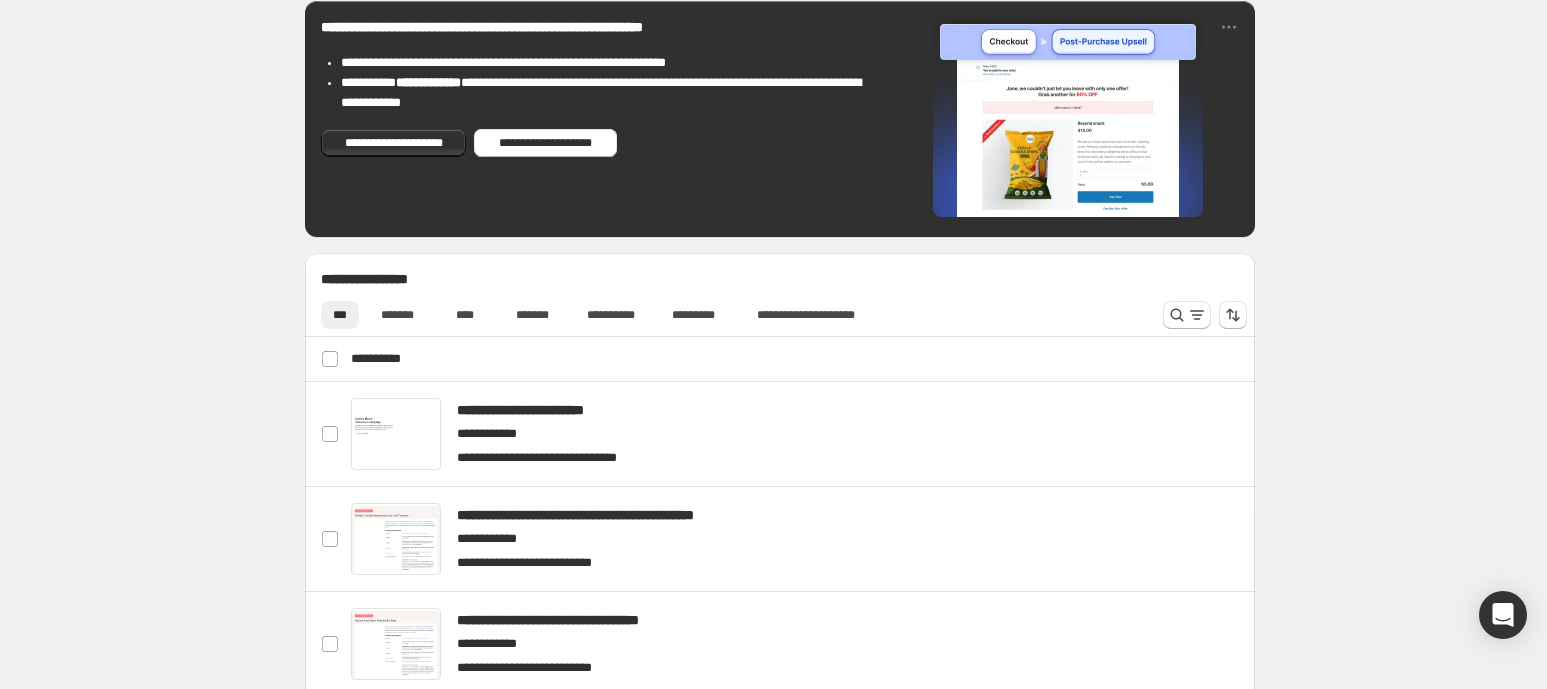 scroll, scrollTop: 625, scrollLeft: 0, axis: vertical 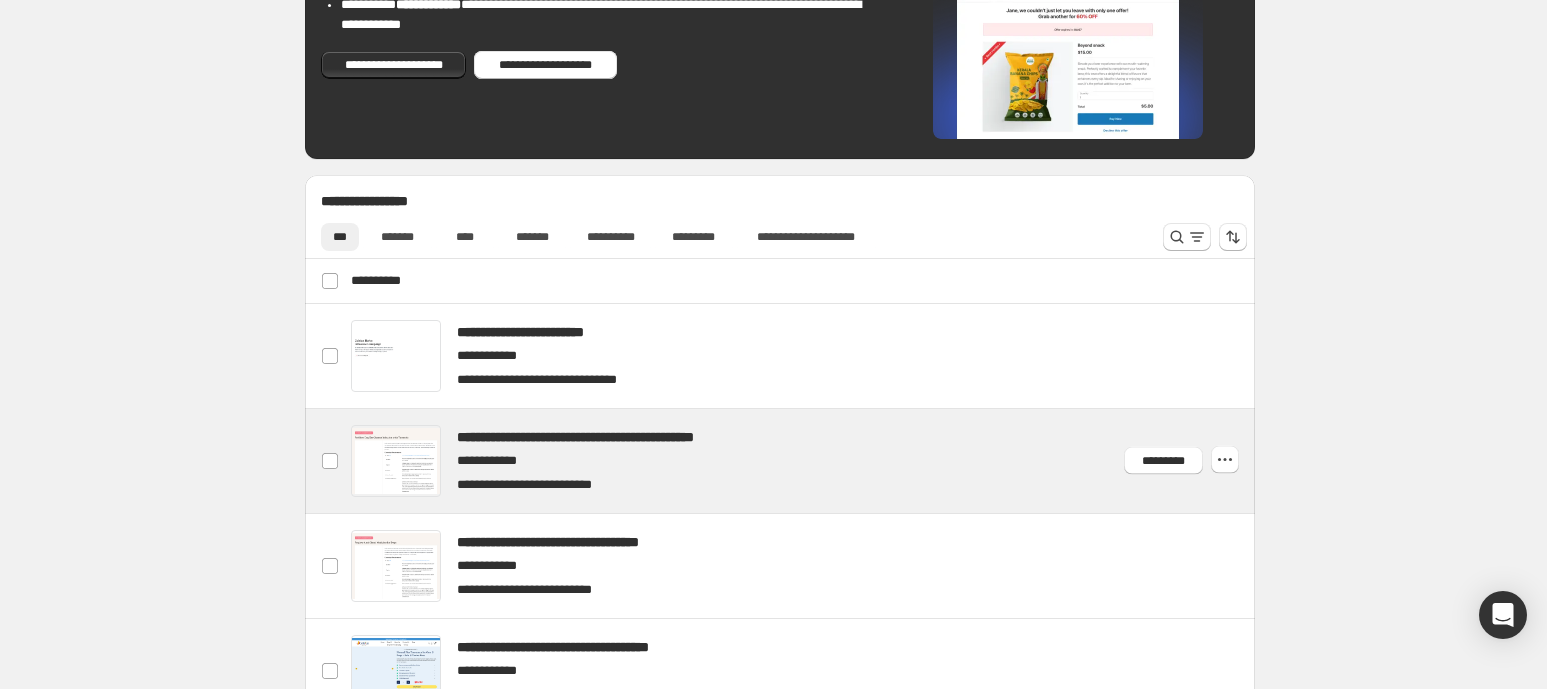 click at bounding box center [804, 461] 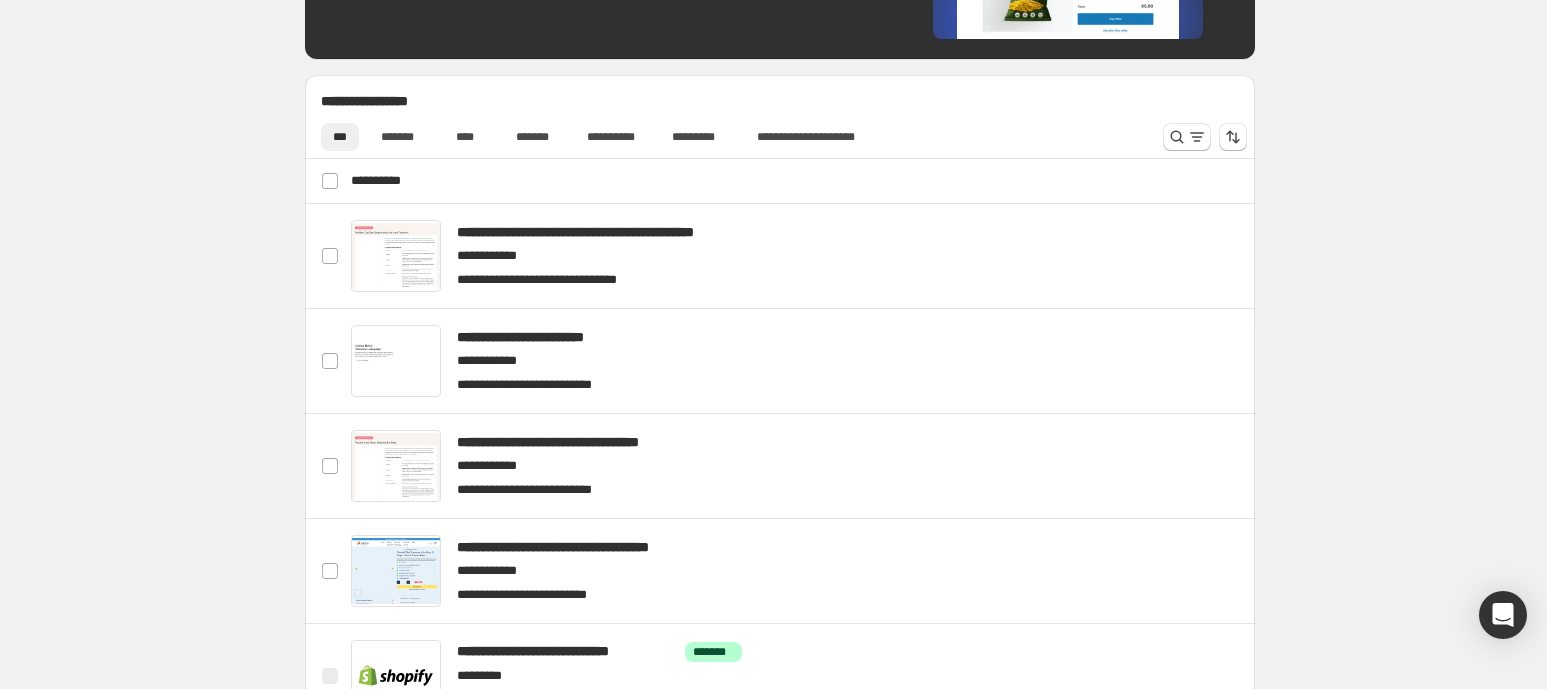 scroll, scrollTop: 743, scrollLeft: 0, axis: vertical 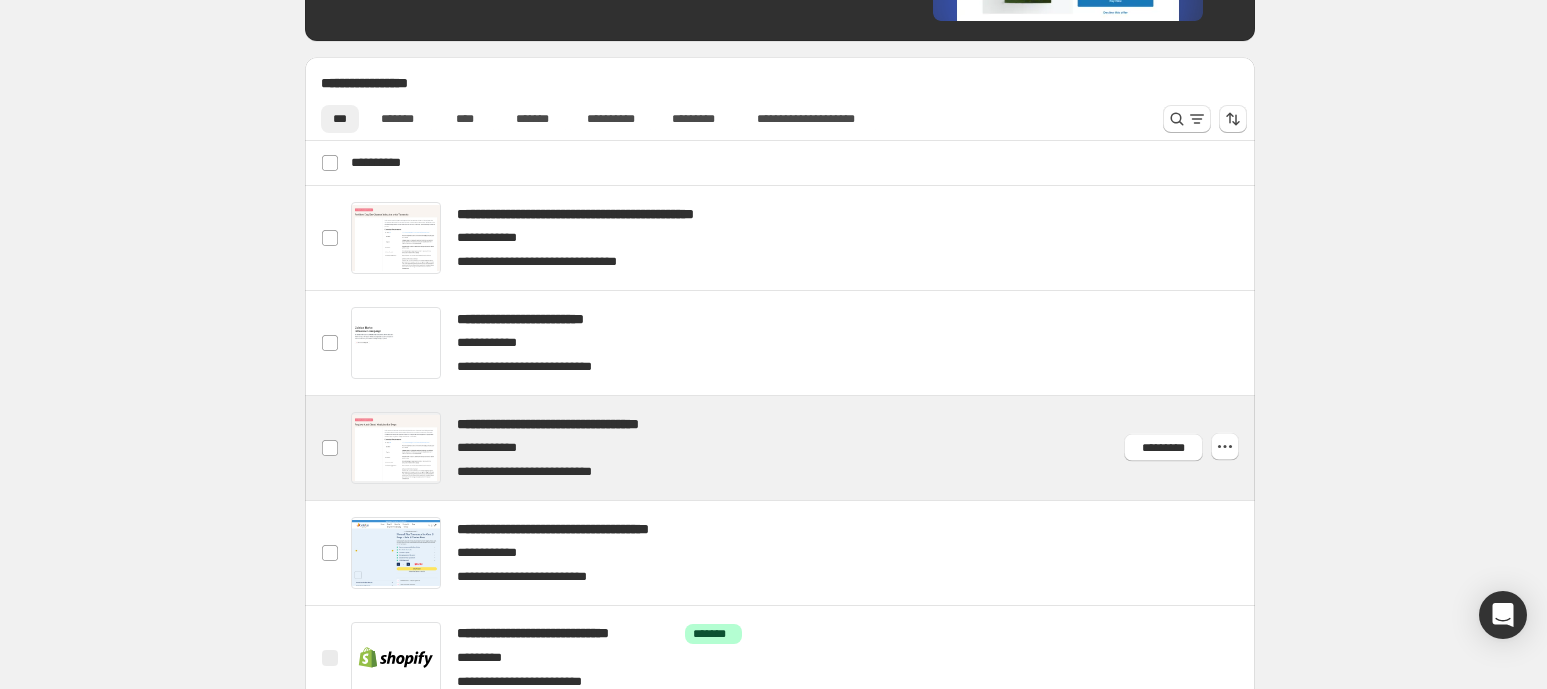 click at bounding box center (804, 448) 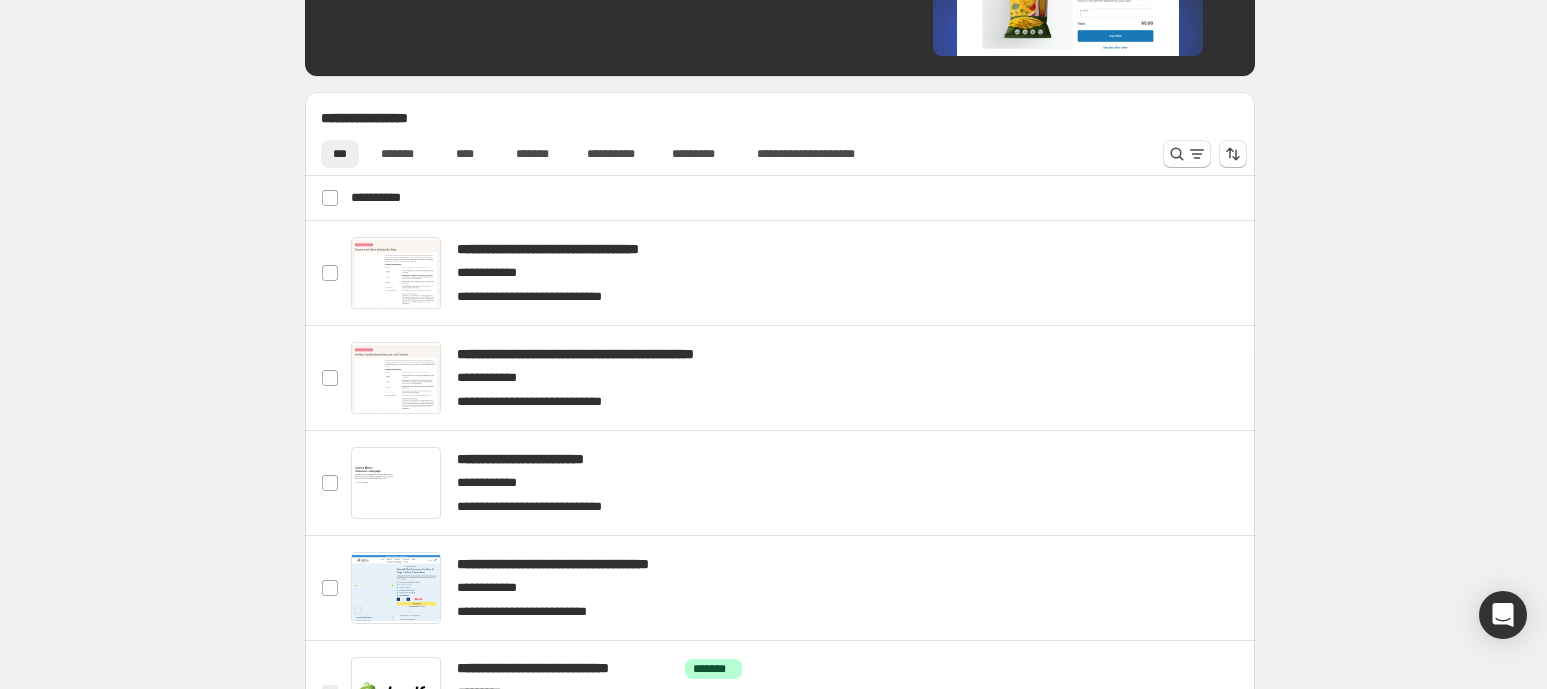 scroll, scrollTop: 750, scrollLeft: 0, axis: vertical 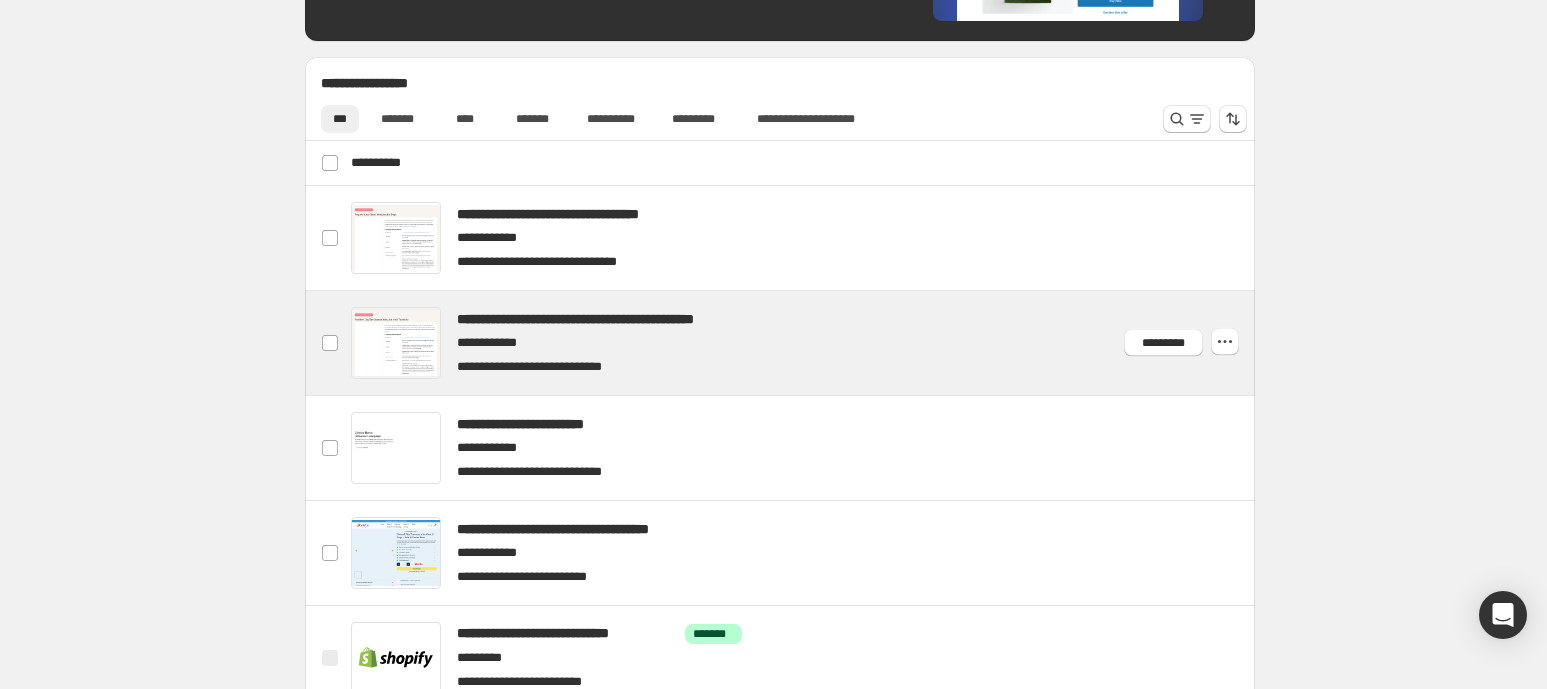 click at bounding box center [804, 343] 